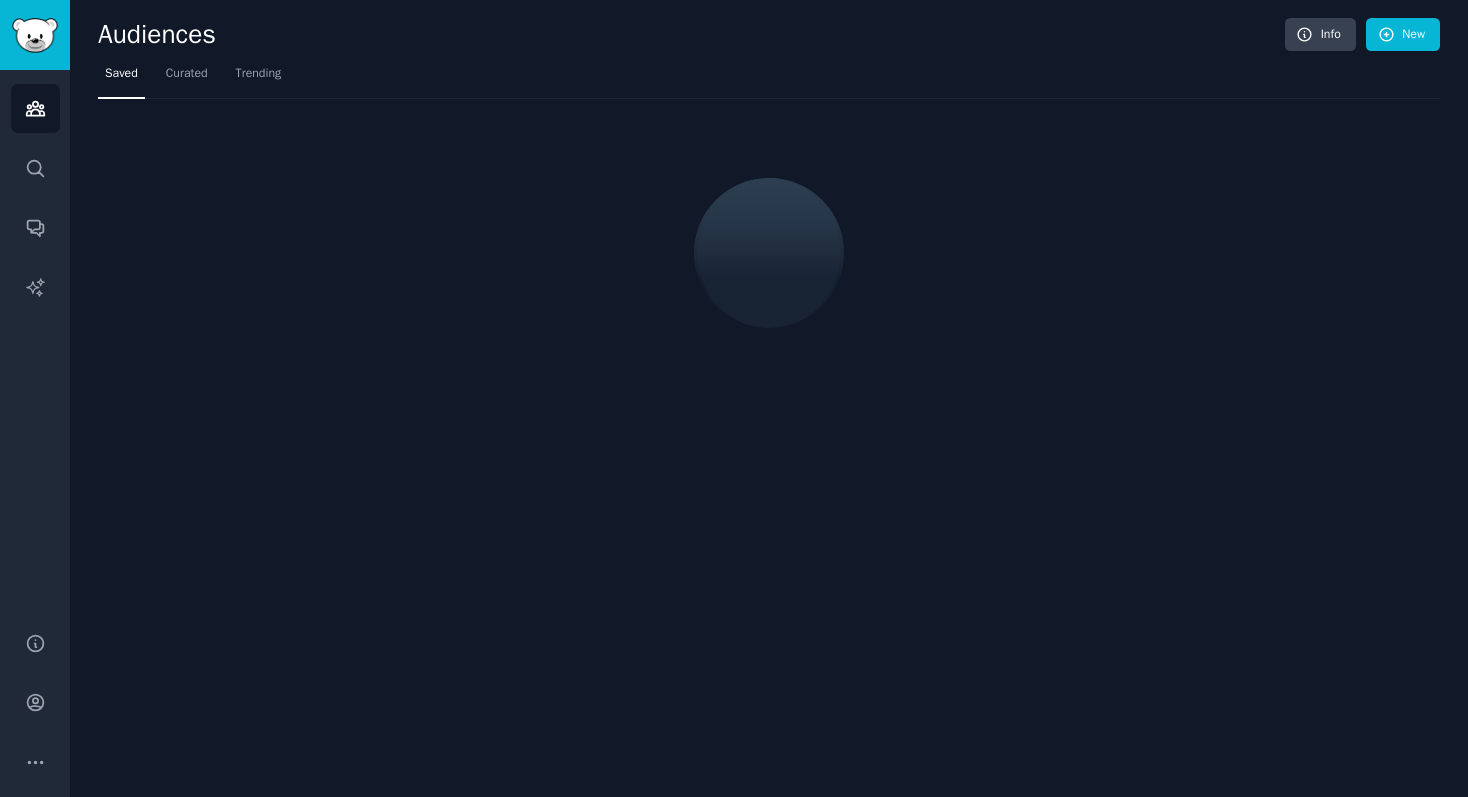 scroll, scrollTop: 0, scrollLeft: 0, axis: both 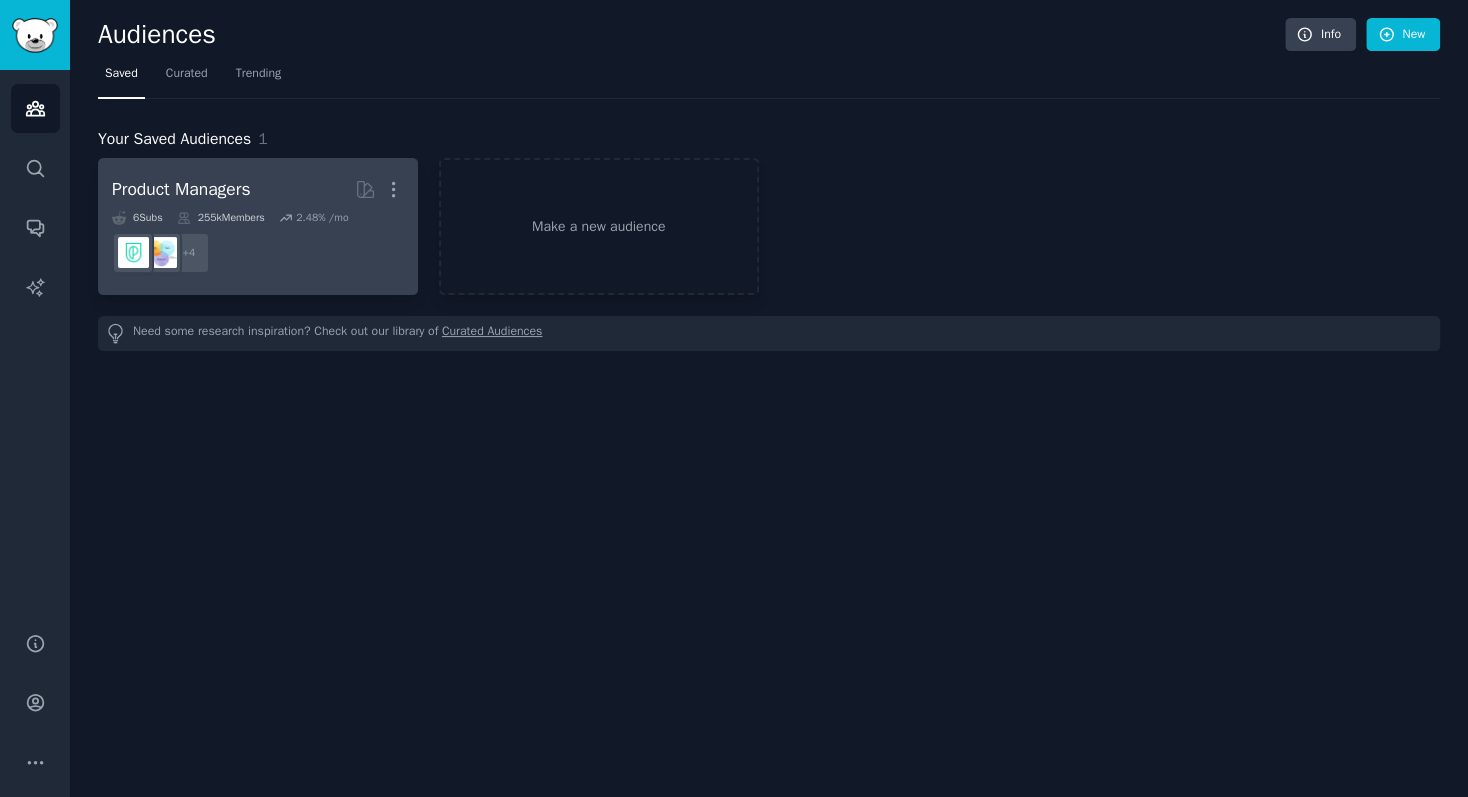 click on "+ 4" at bounding box center [258, 253] 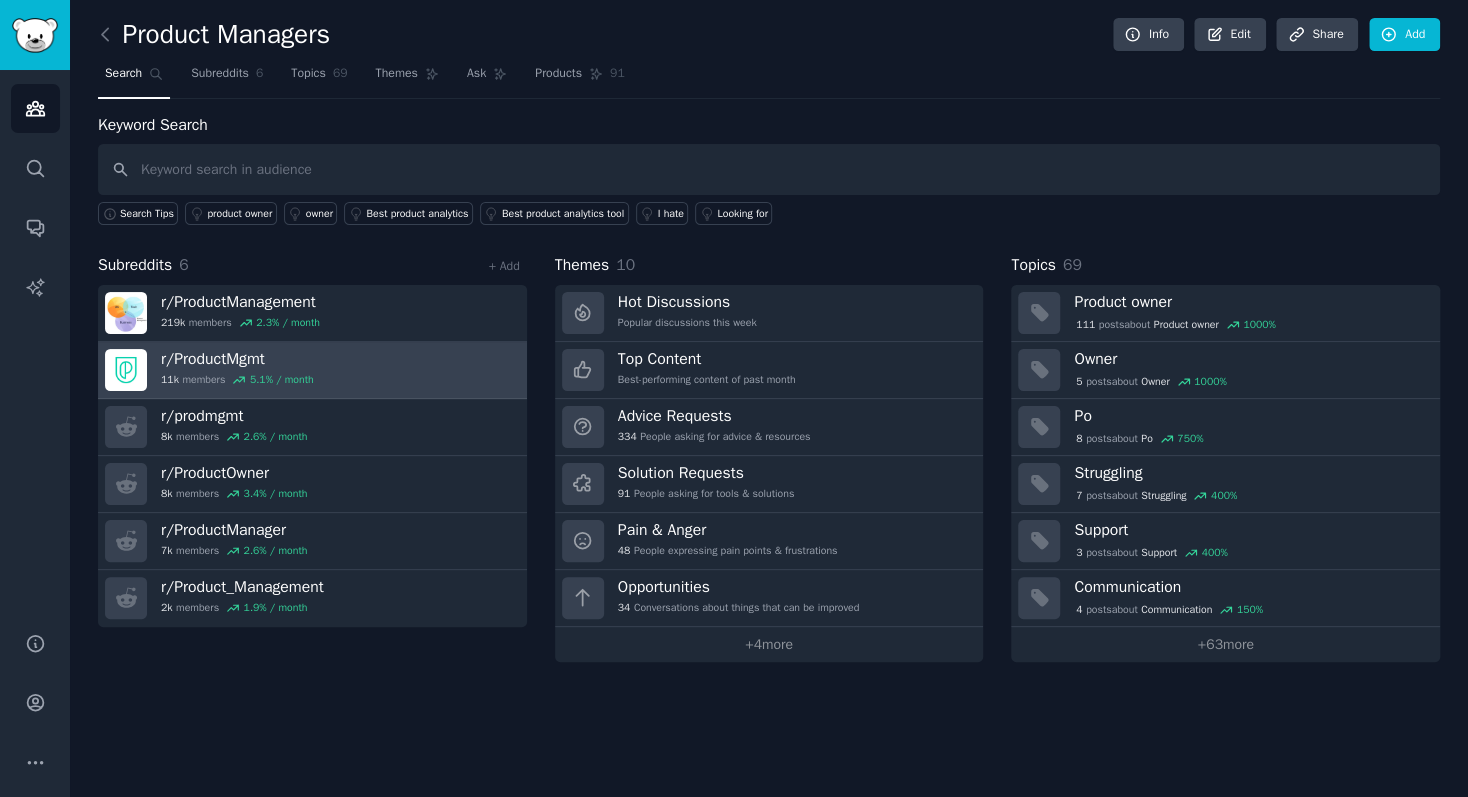 click on "r/ ProductMgmt" at bounding box center (237, 359) 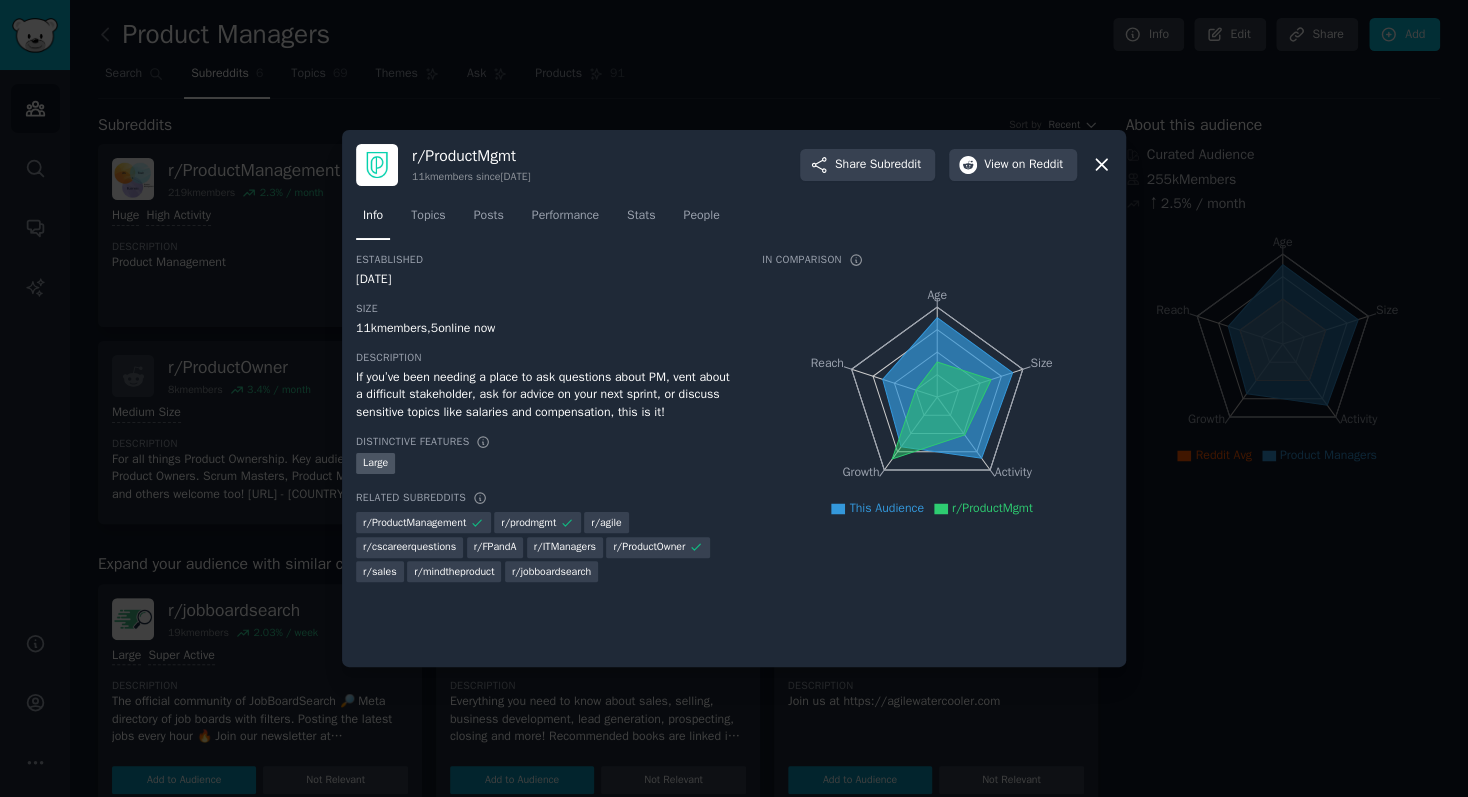 click at bounding box center (734, 398) 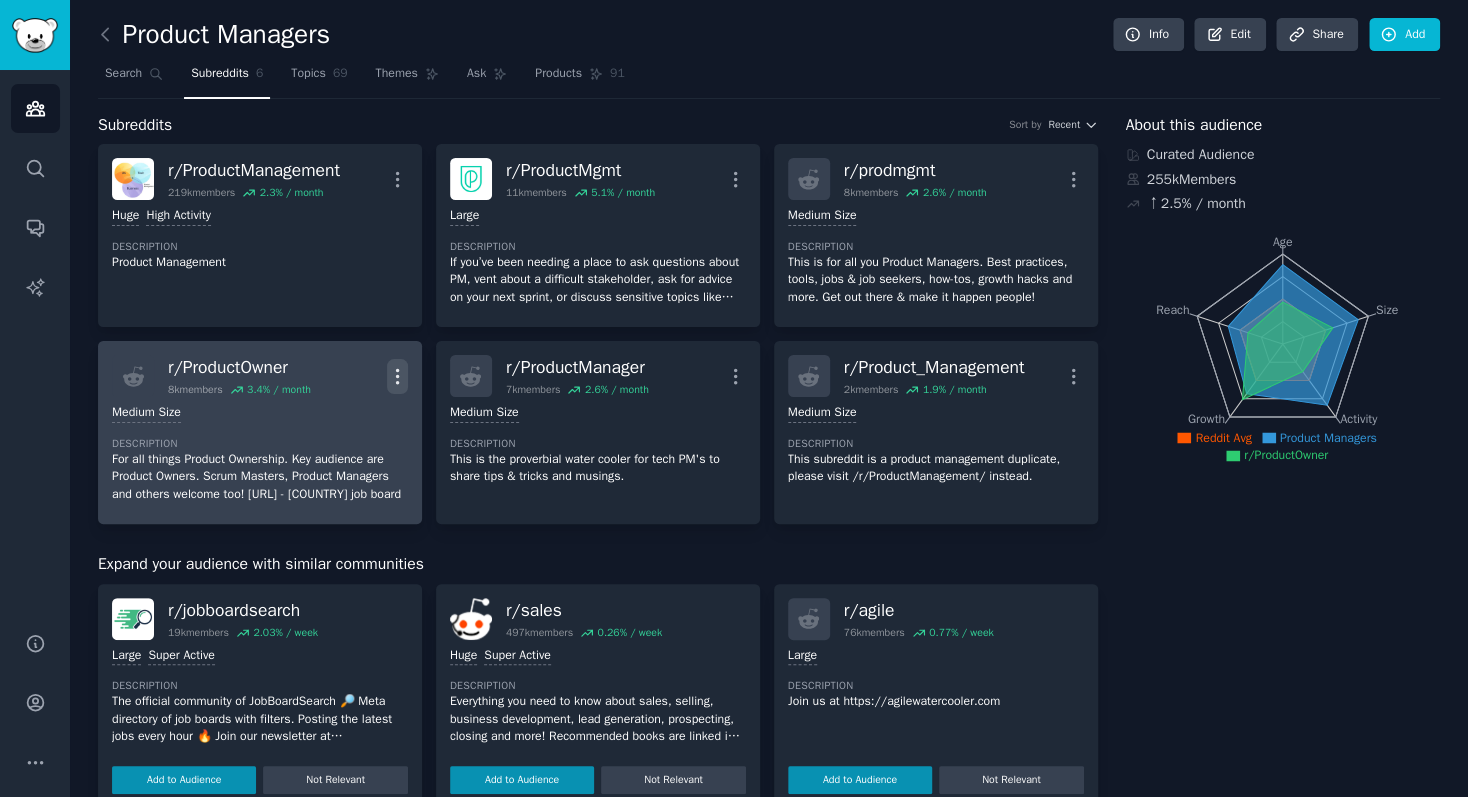 click 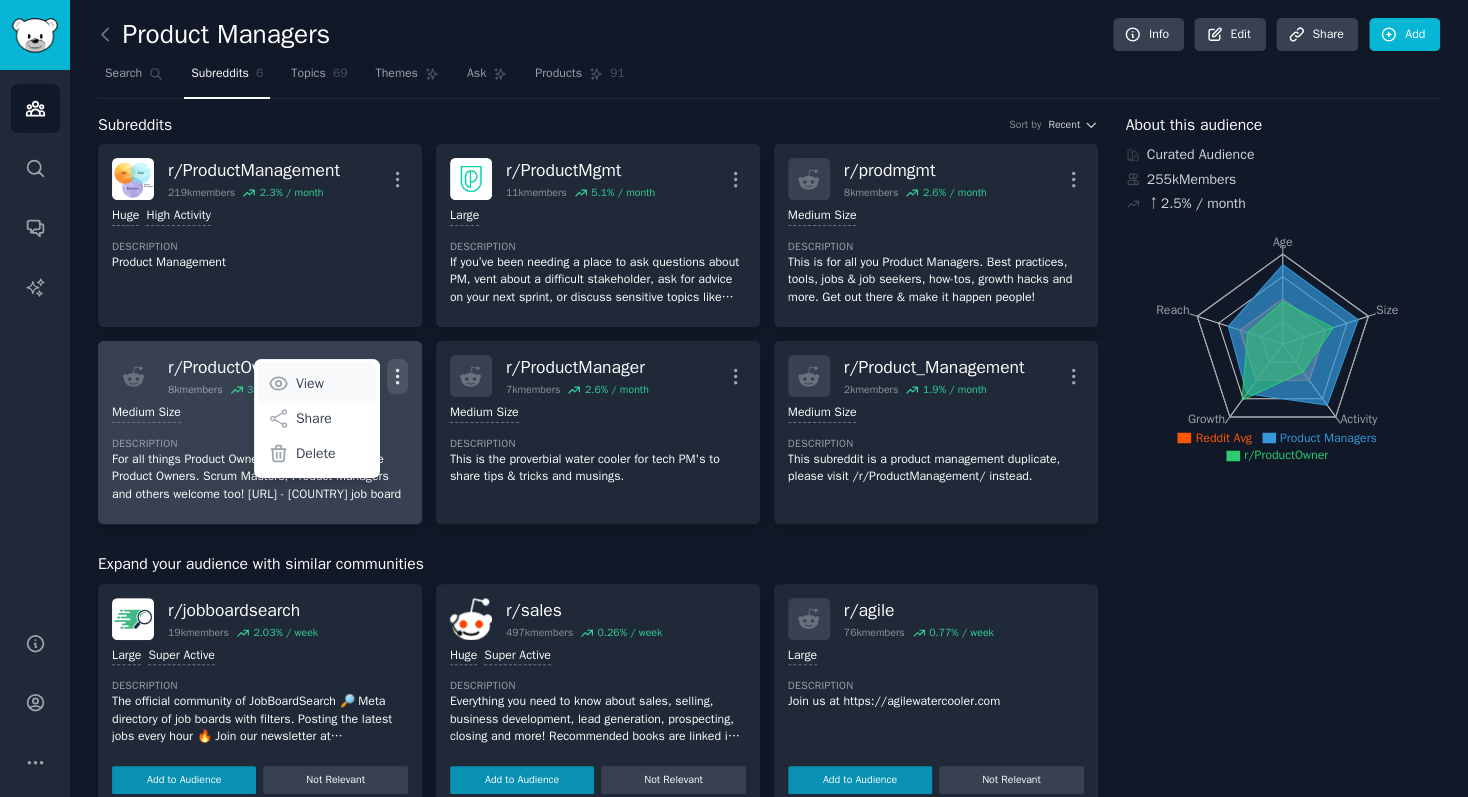 click on "View" at bounding box center (310, 383) 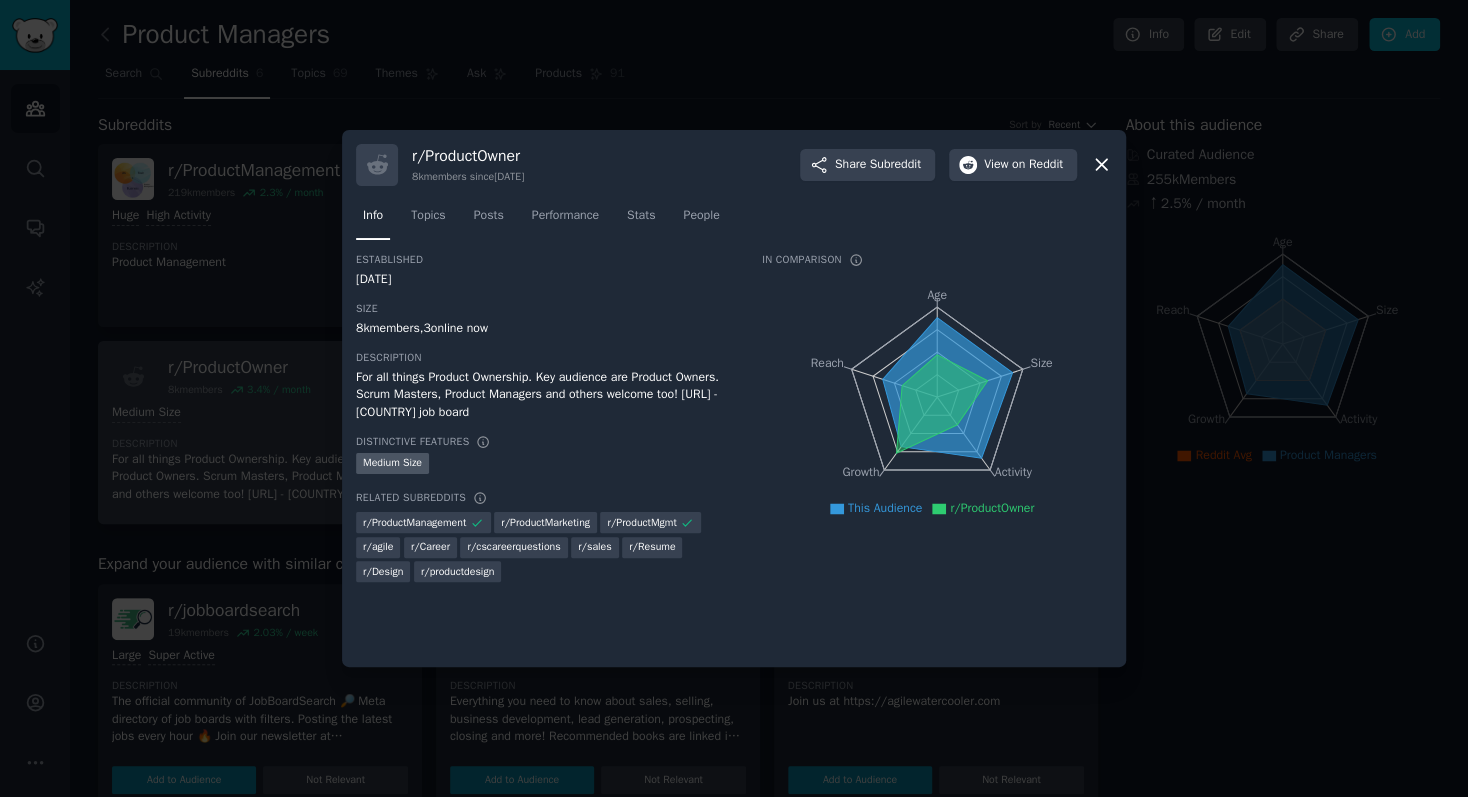 click at bounding box center (734, 398) 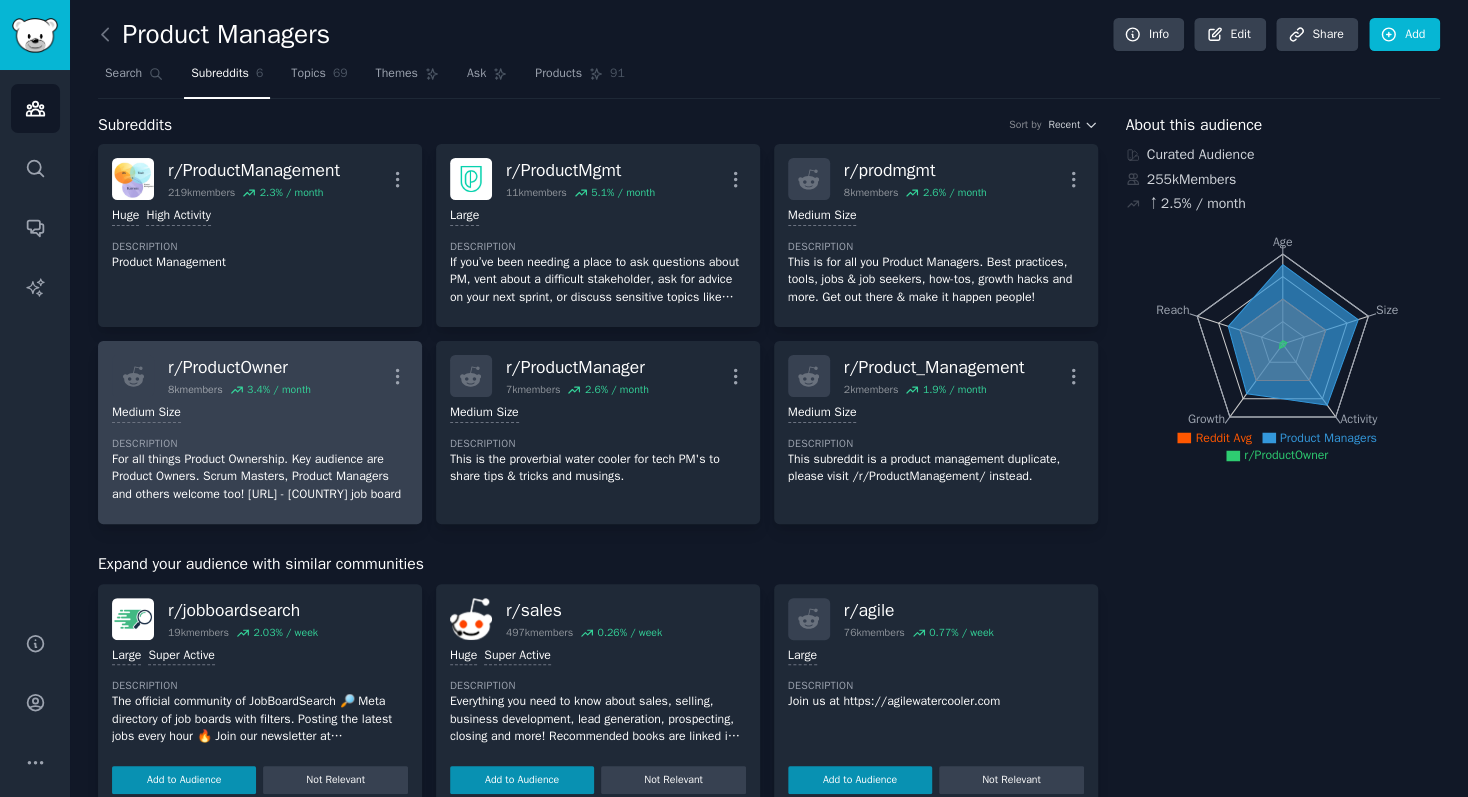 click on "For all things Product Ownership. Key audience are Product Owners. Scrum Masters, Product Managers and others welcome too! [URL] - [COUNTRY] job board" at bounding box center (260, 477) 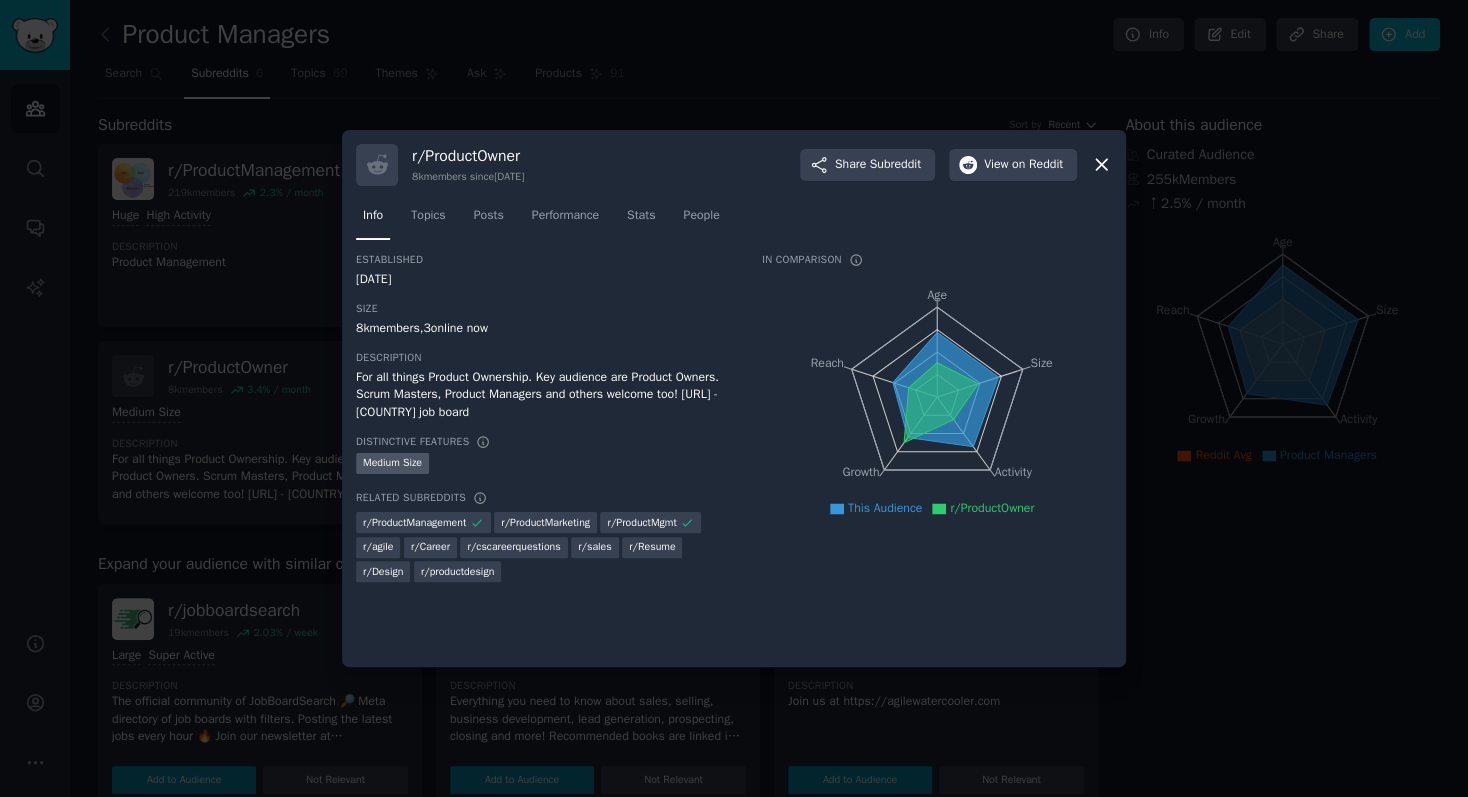 click at bounding box center [734, 398] 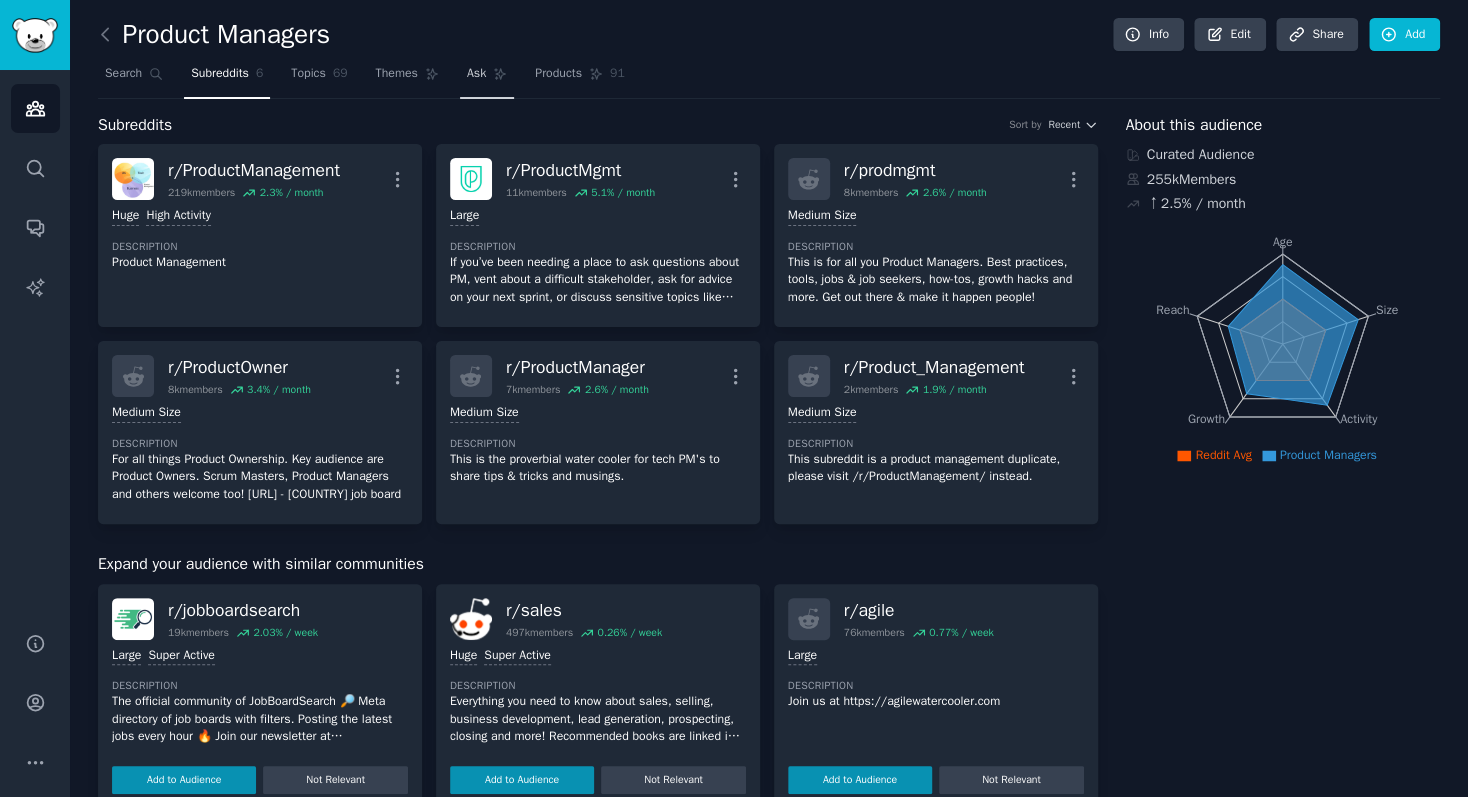 click on "Ask" at bounding box center (487, 78) 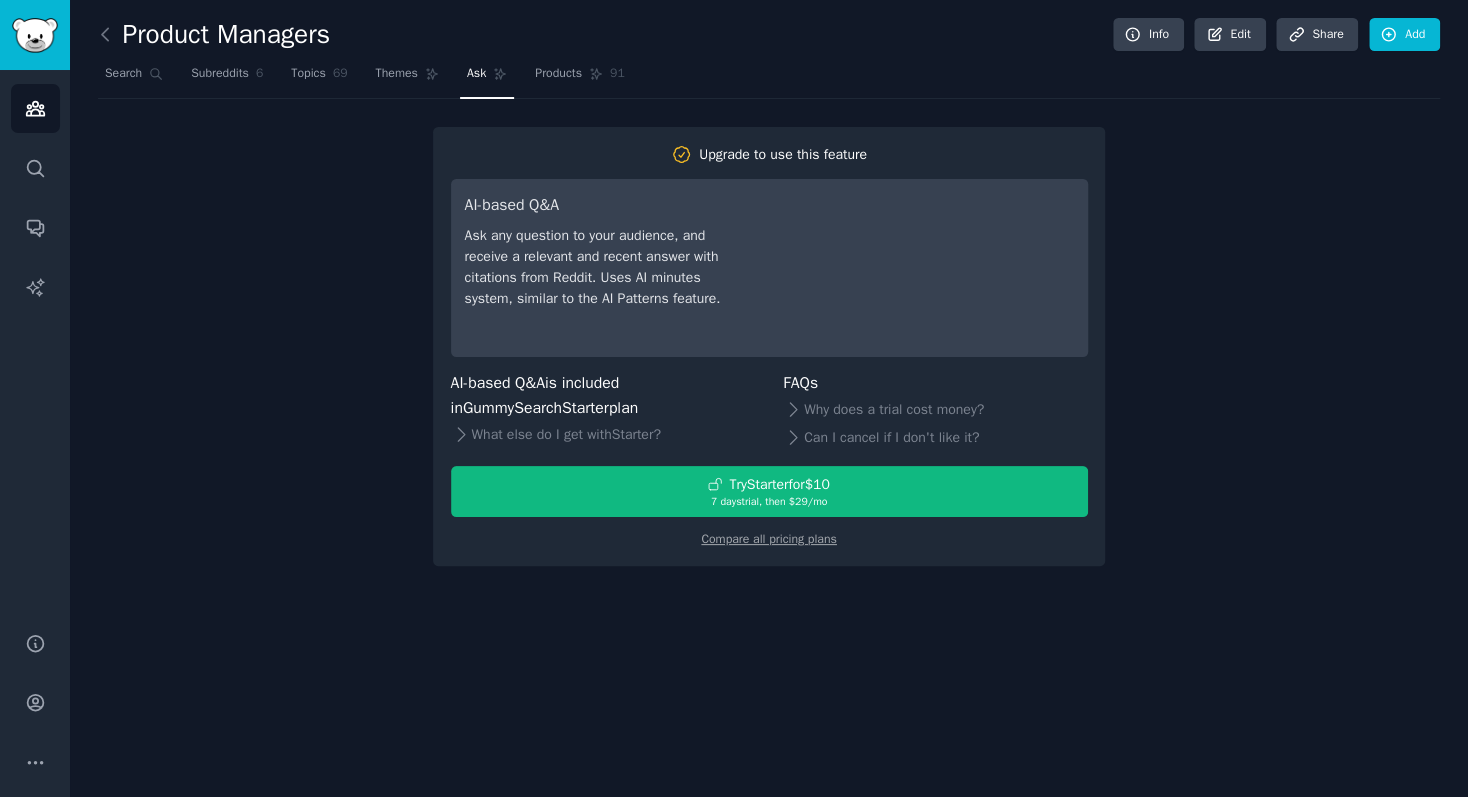 click on "For all things Product Ownership. Key audience are Product Owners. Scrum Masters, Product Managers and others welcome too! [URL] - [COUNTRY] job board" 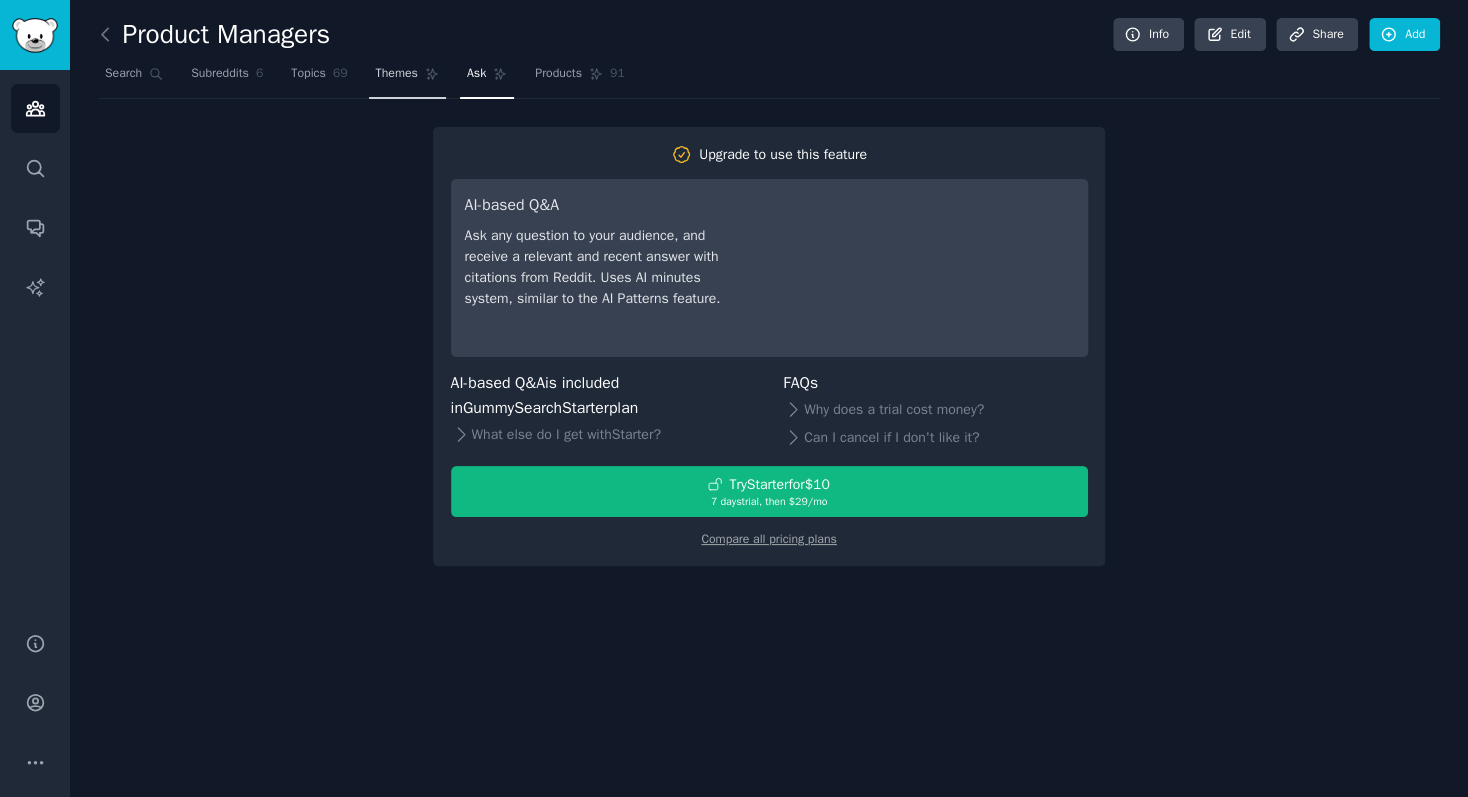 click on "Themes" at bounding box center [407, 78] 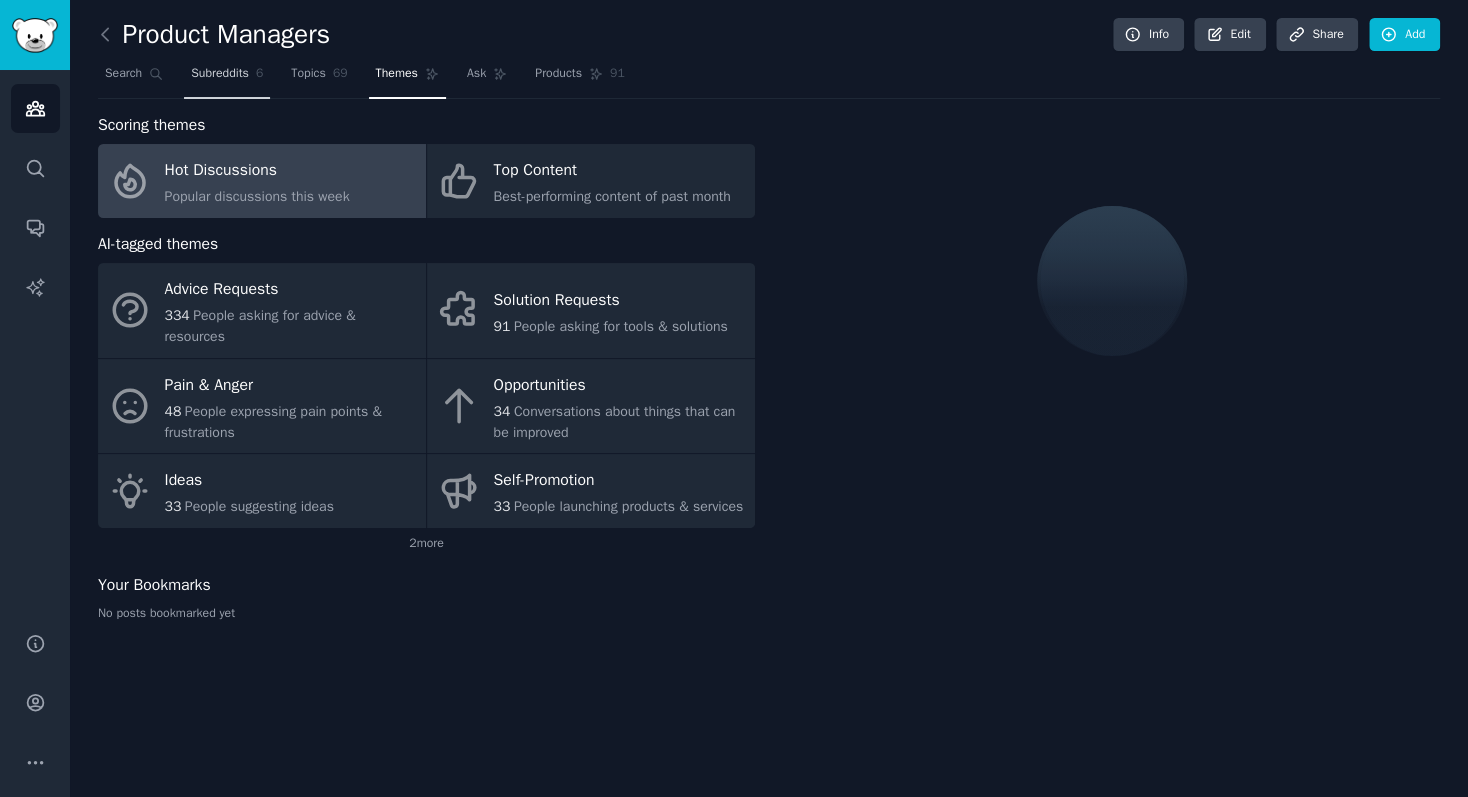 drag, startPoint x: 306, startPoint y: 71, endPoint x: 243, endPoint y: 78, distance: 63.387695 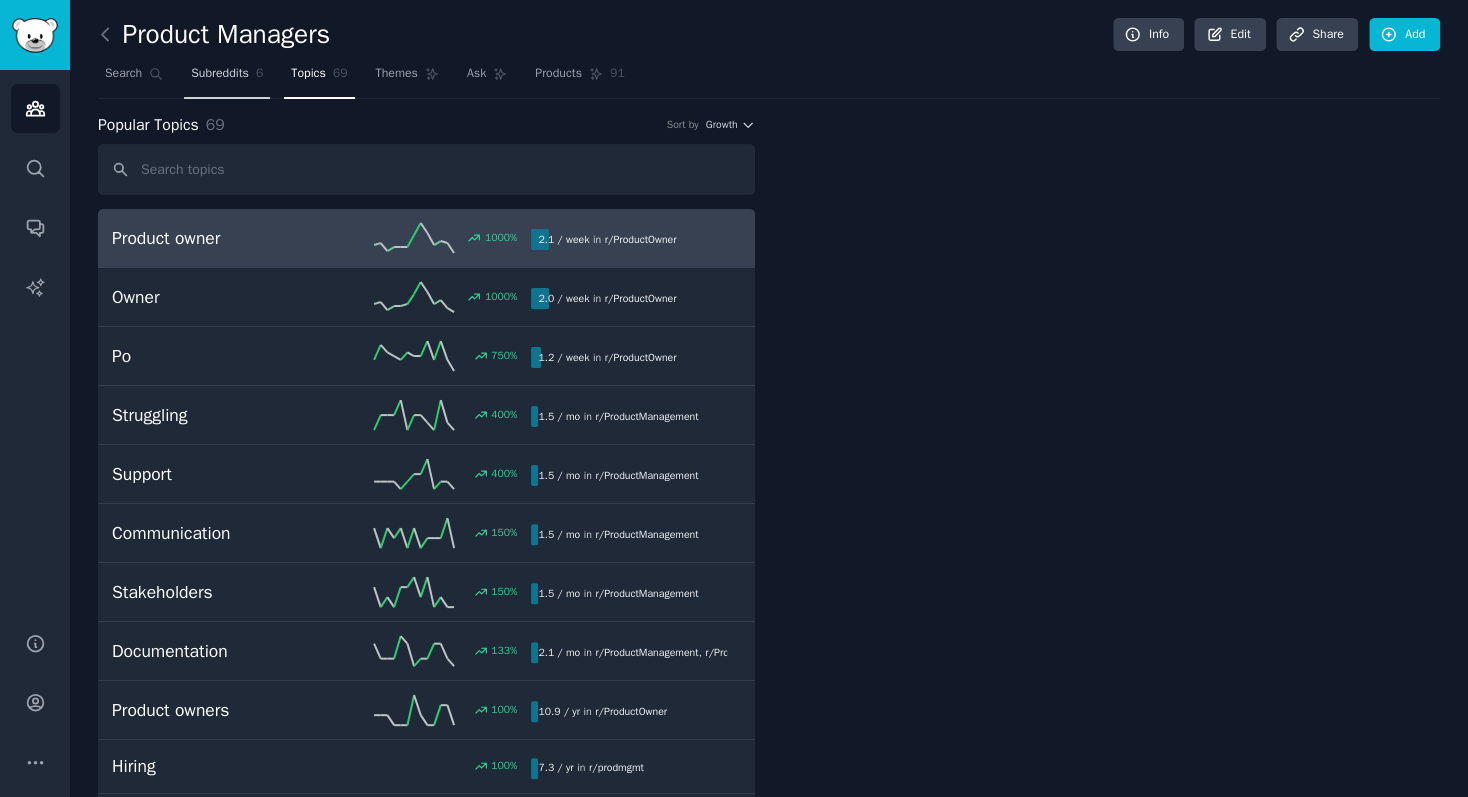 click on "Subreddits" at bounding box center [220, 74] 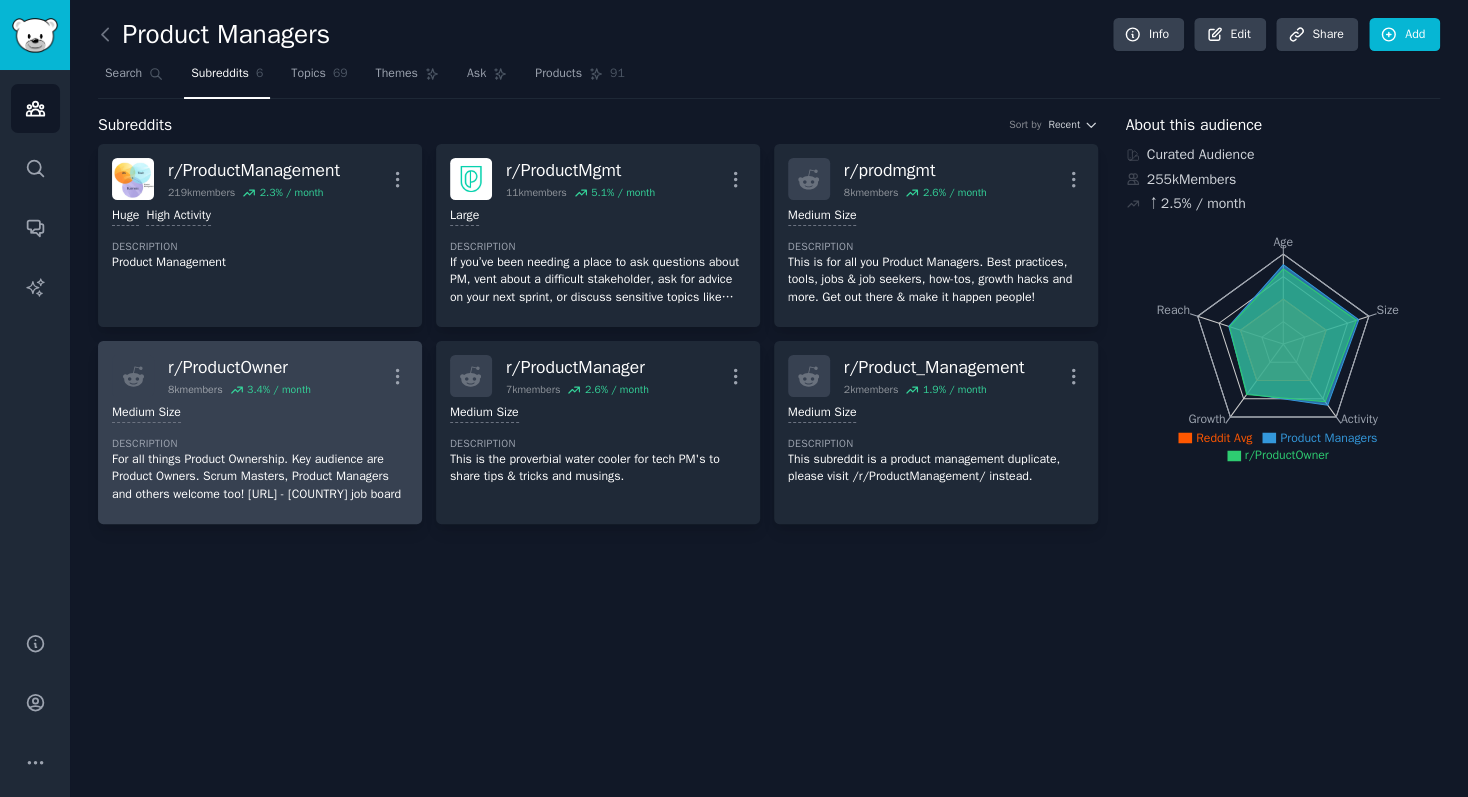 click on "For all things Product Ownership. Key audience are Product Owners. Scrum Masters, Product Managers and others welcome too! [URL] - [COUNTRY] job board" at bounding box center [260, 453] 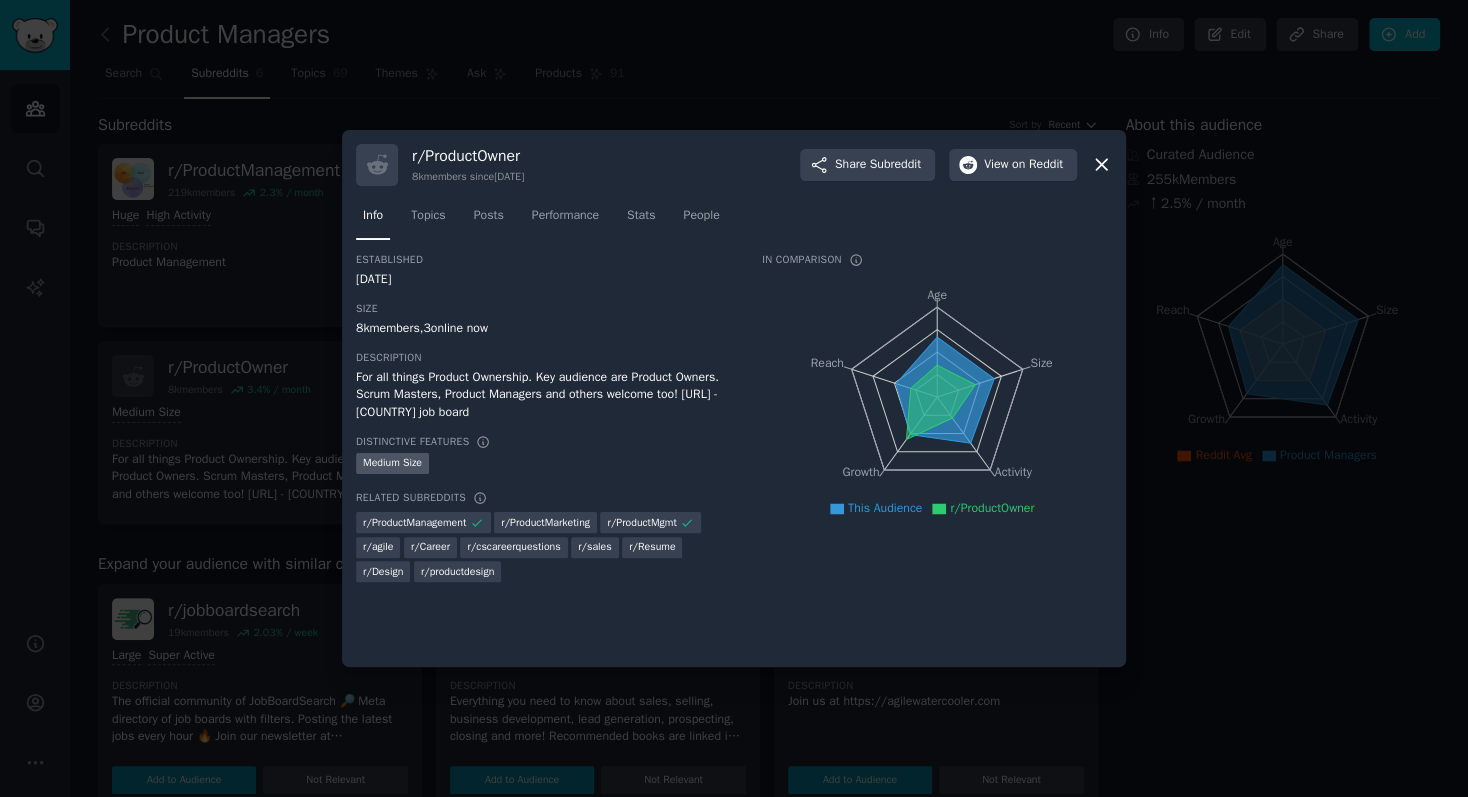 click on "r/ ProductManagement" at bounding box center [414, 523] 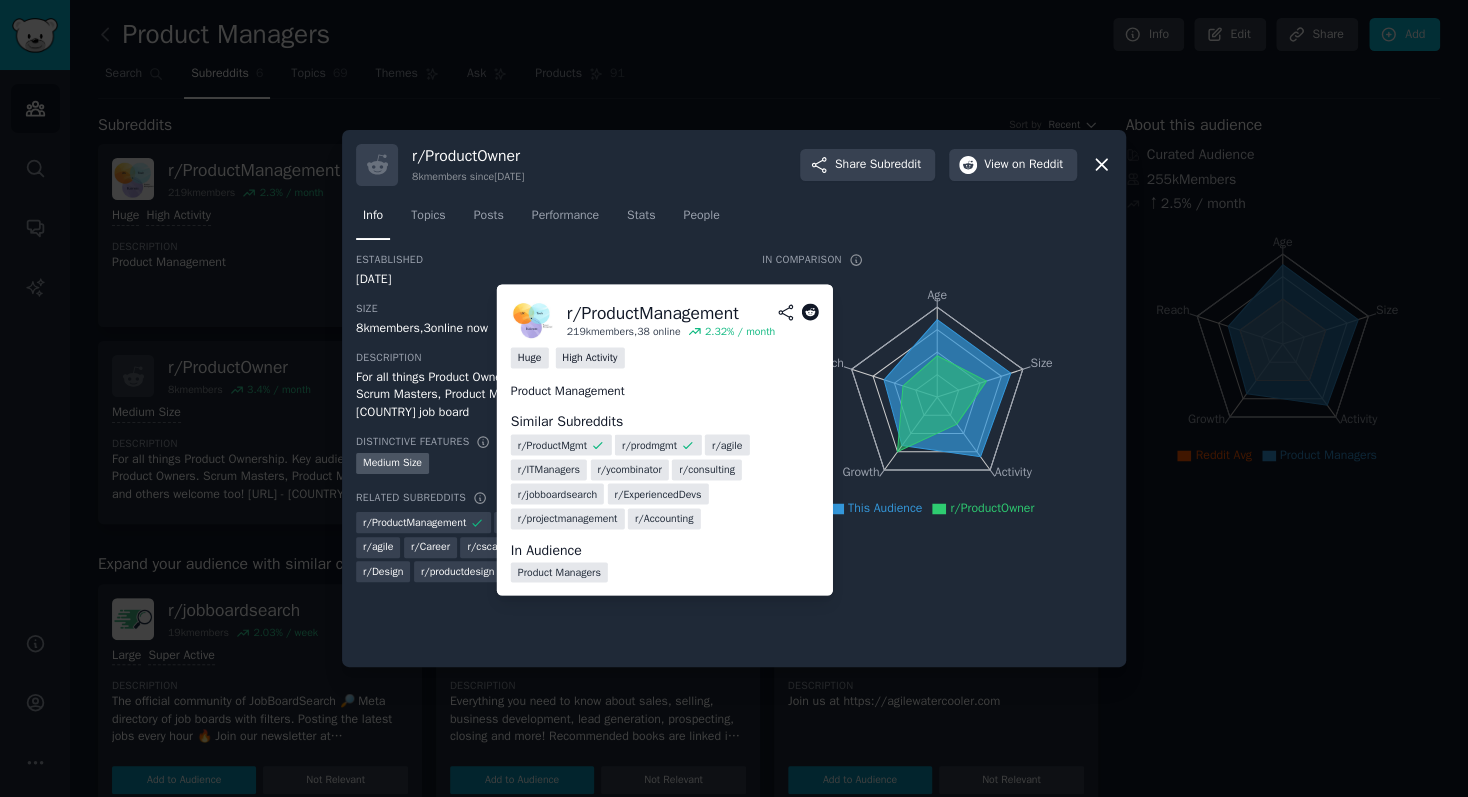 drag, startPoint x: 386, startPoint y: 531, endPoint x: 393, endPoint y: 541, distance: 12.206555 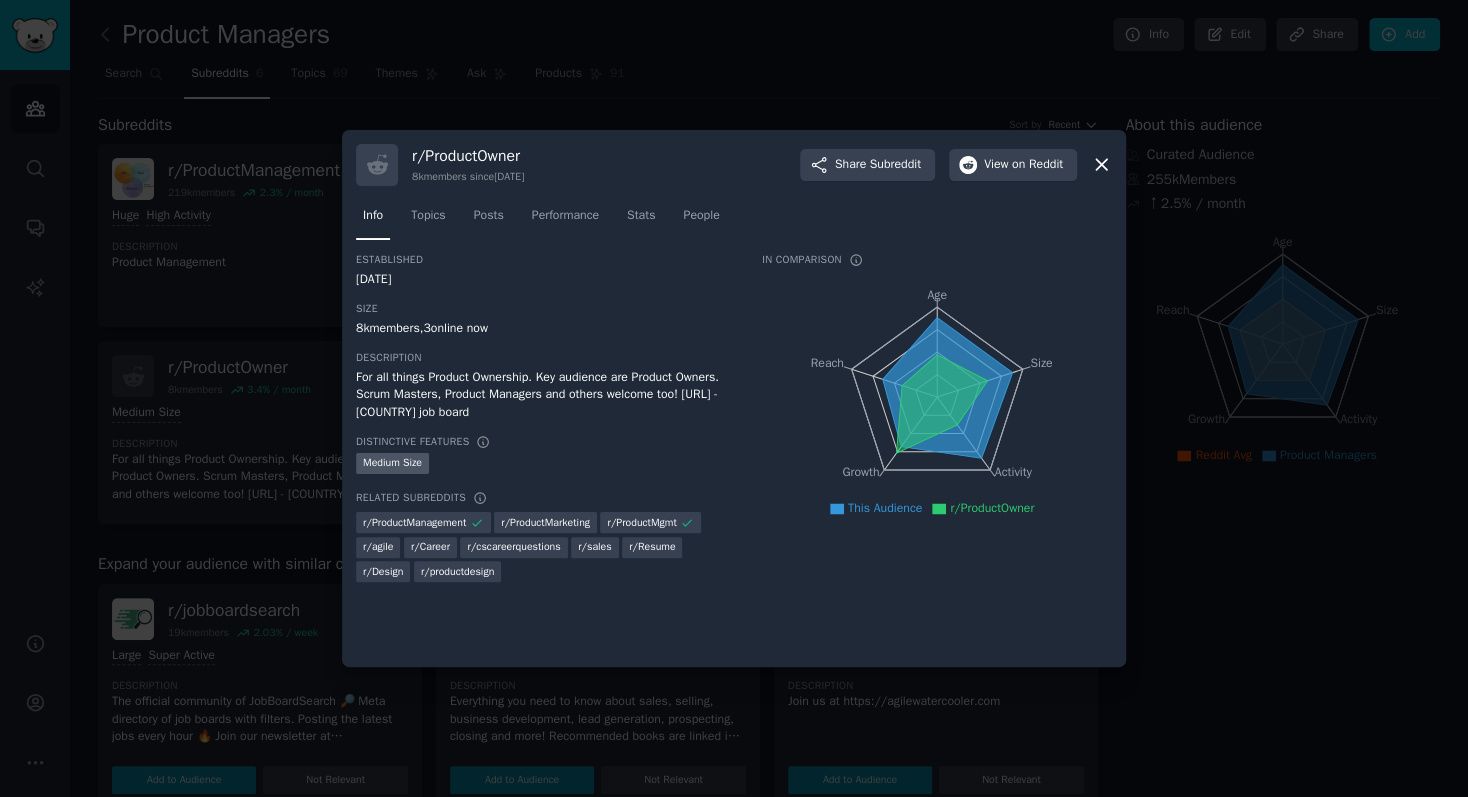 drag, startPoint x: 393, startPoint y: 541, endPoint x: 438, endPoint y: 581, distance: 60.207973 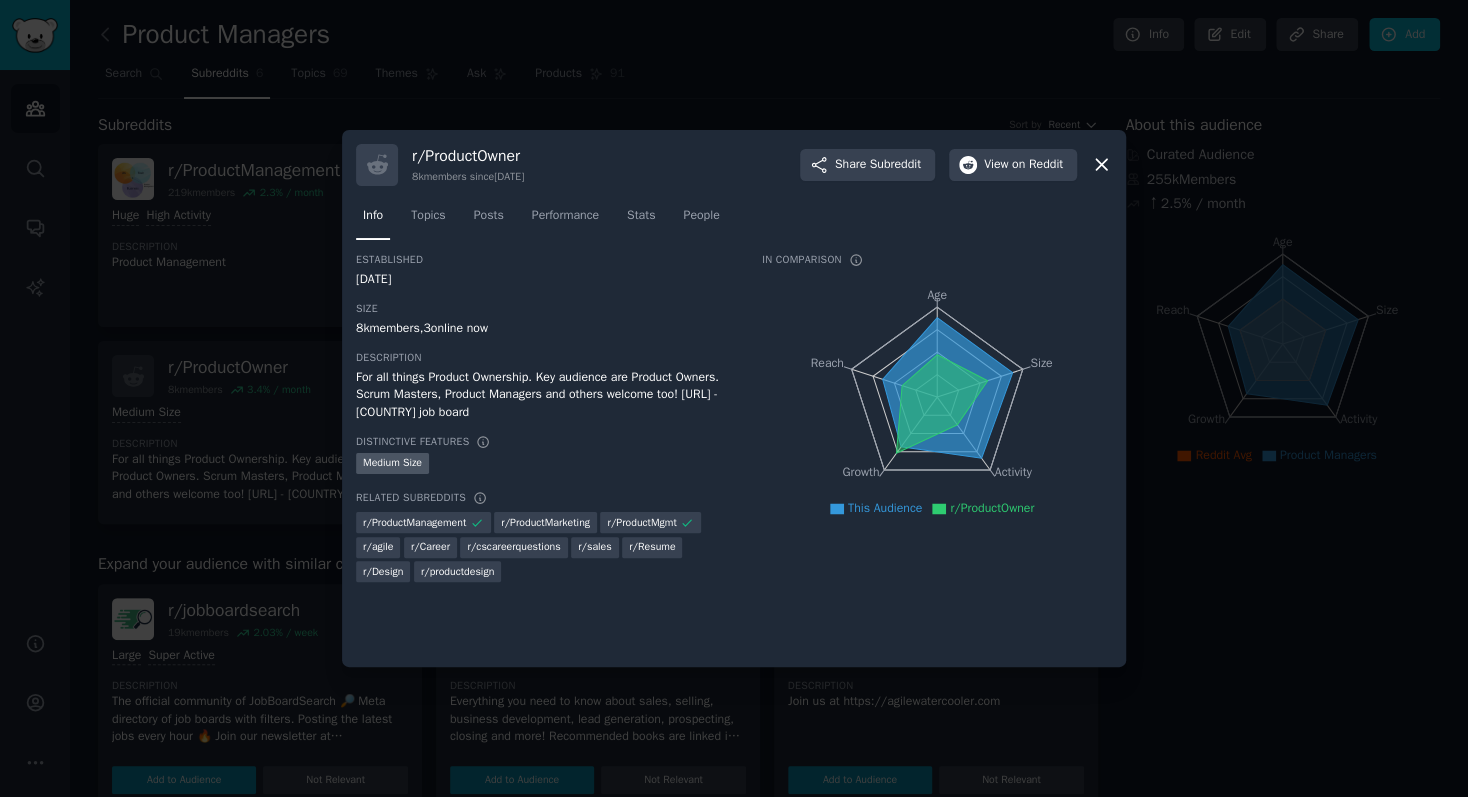 click at bounding box center (734, 398) 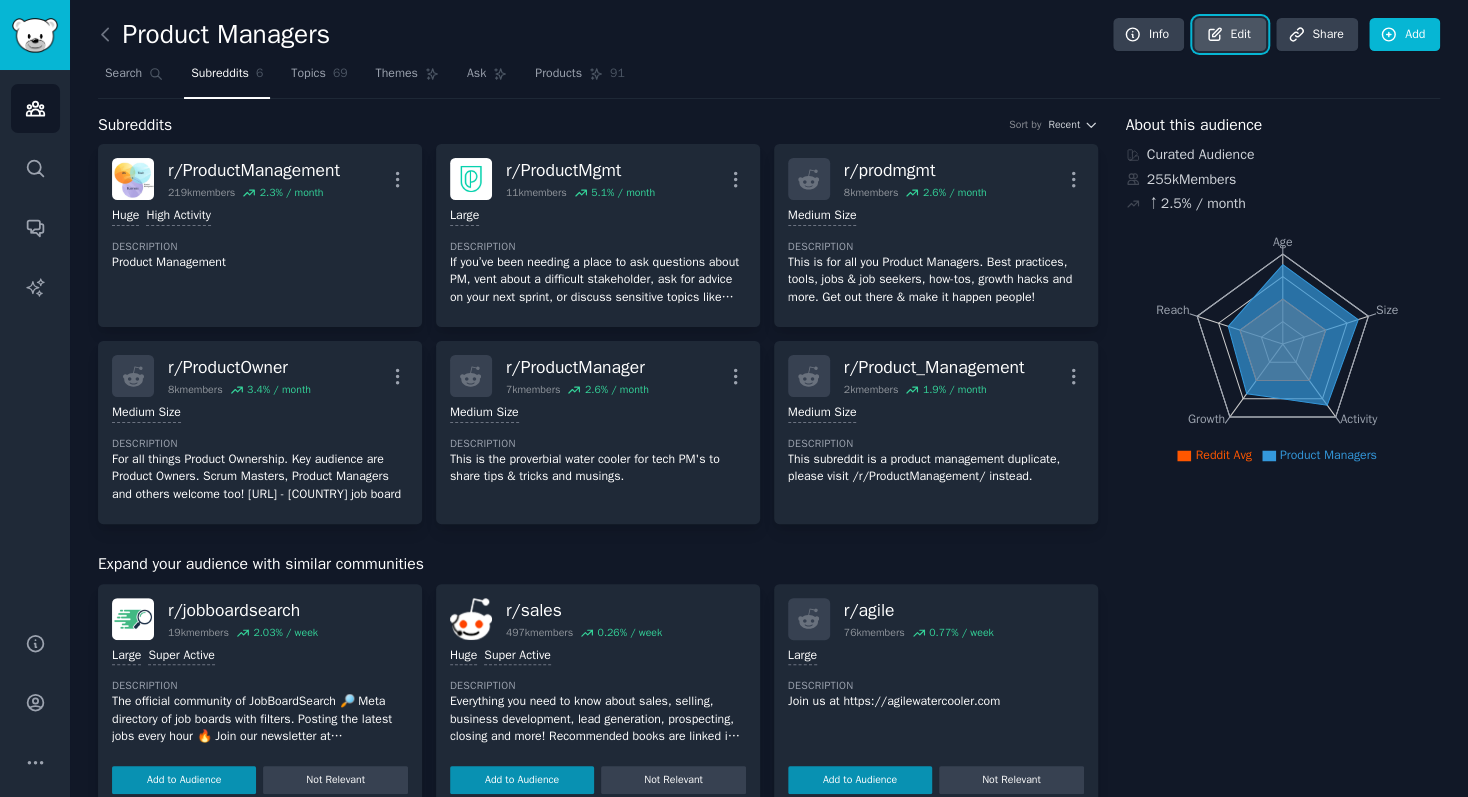 click on "Edit" at bounding box center [1229, 35] 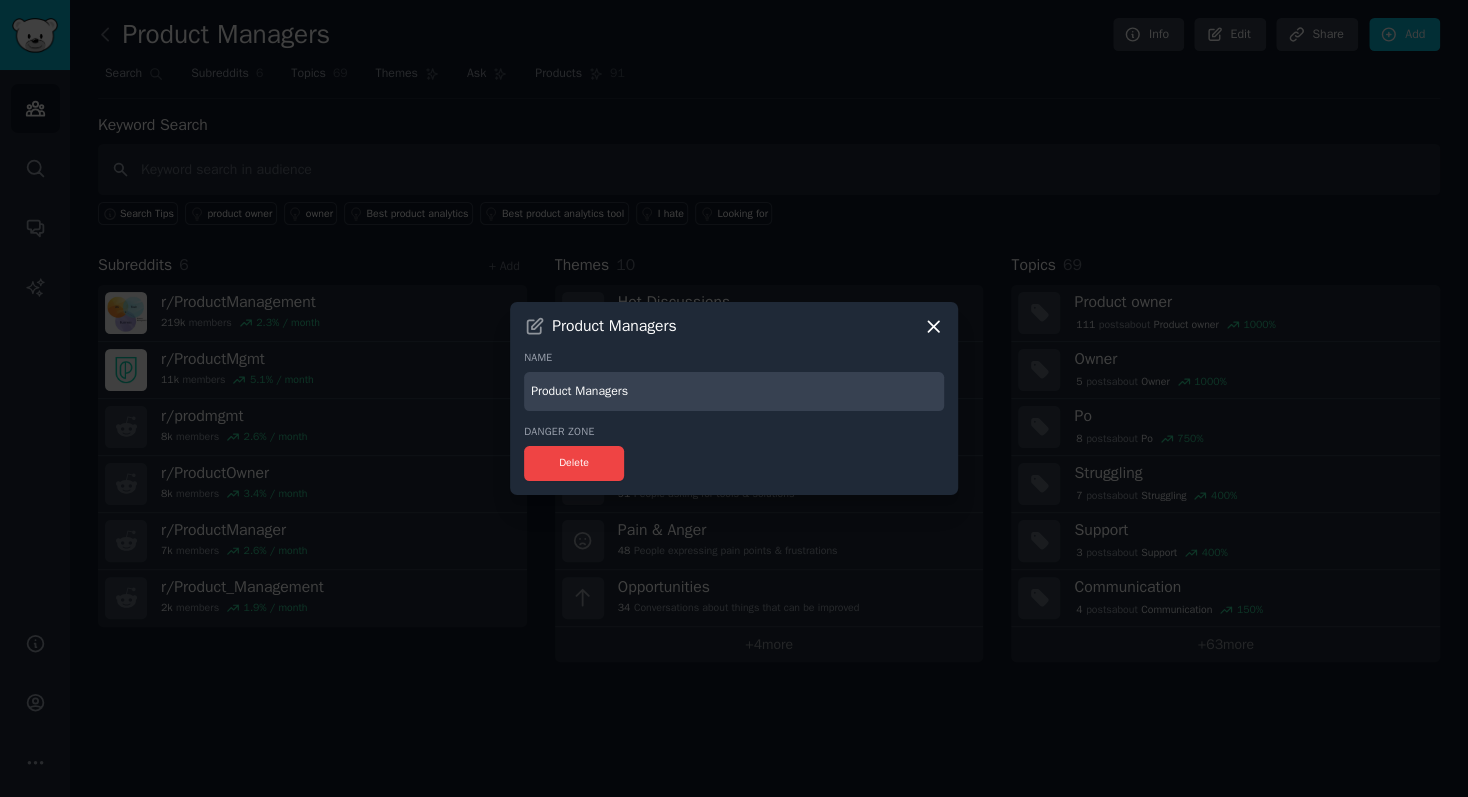 click 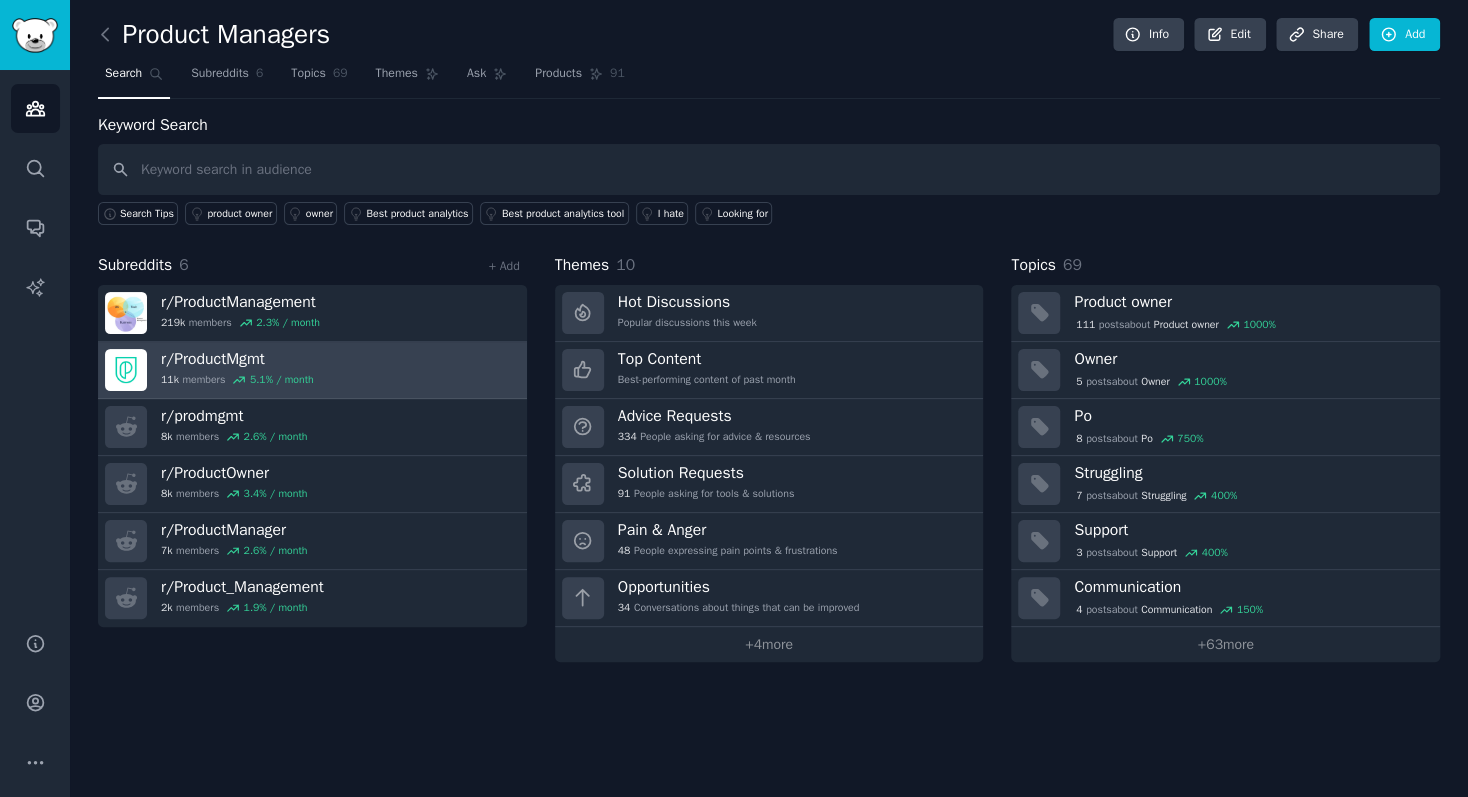 click on "r/ ProductMgmt 11k  members 5.1 % / month" at bounding box center [312, 370] 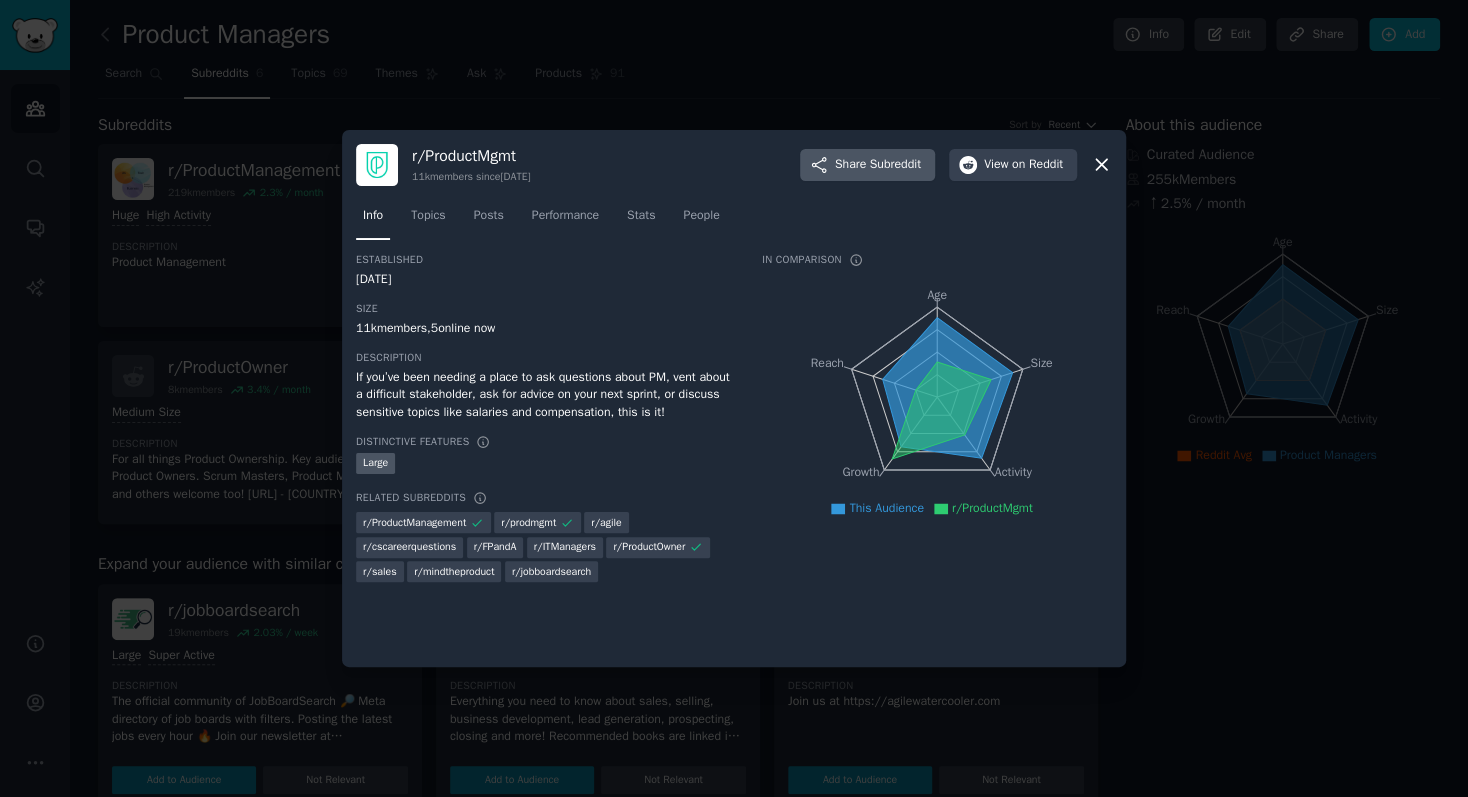 click on "Subreddit" at bounding box center [895, 165] 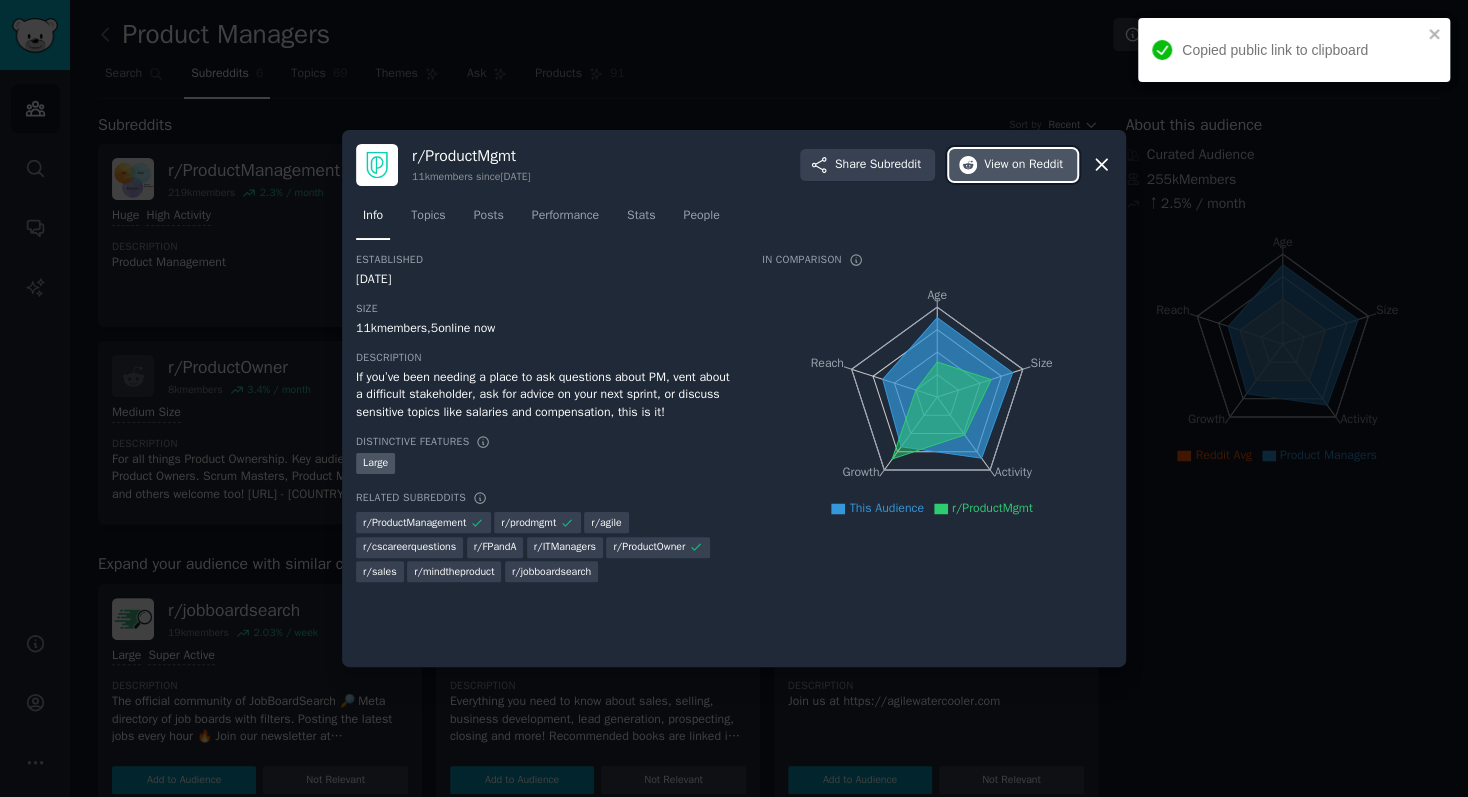 click on "View  on Reddit" at bounding box center [1013, 165] 